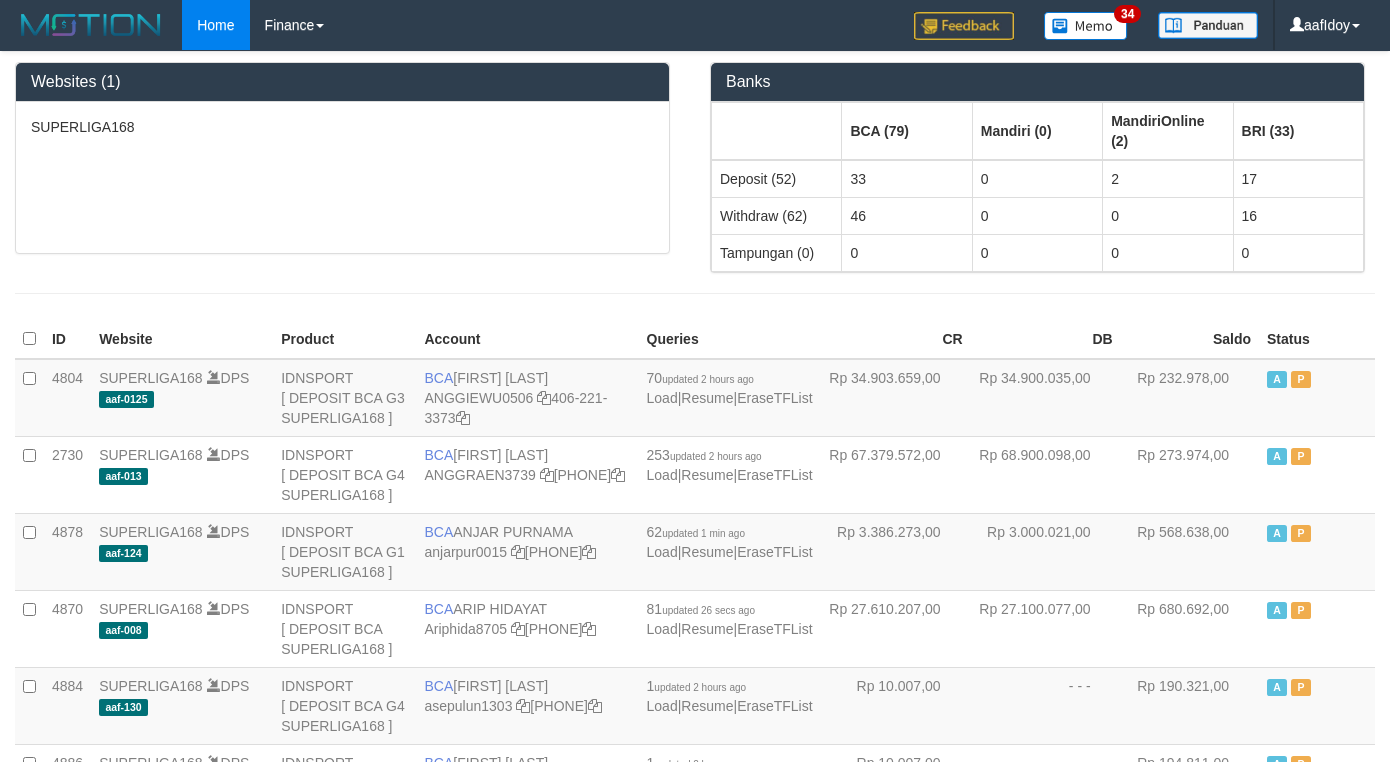 scroll, scrollTop: 234, scrollLeft: 0, axis: vertical 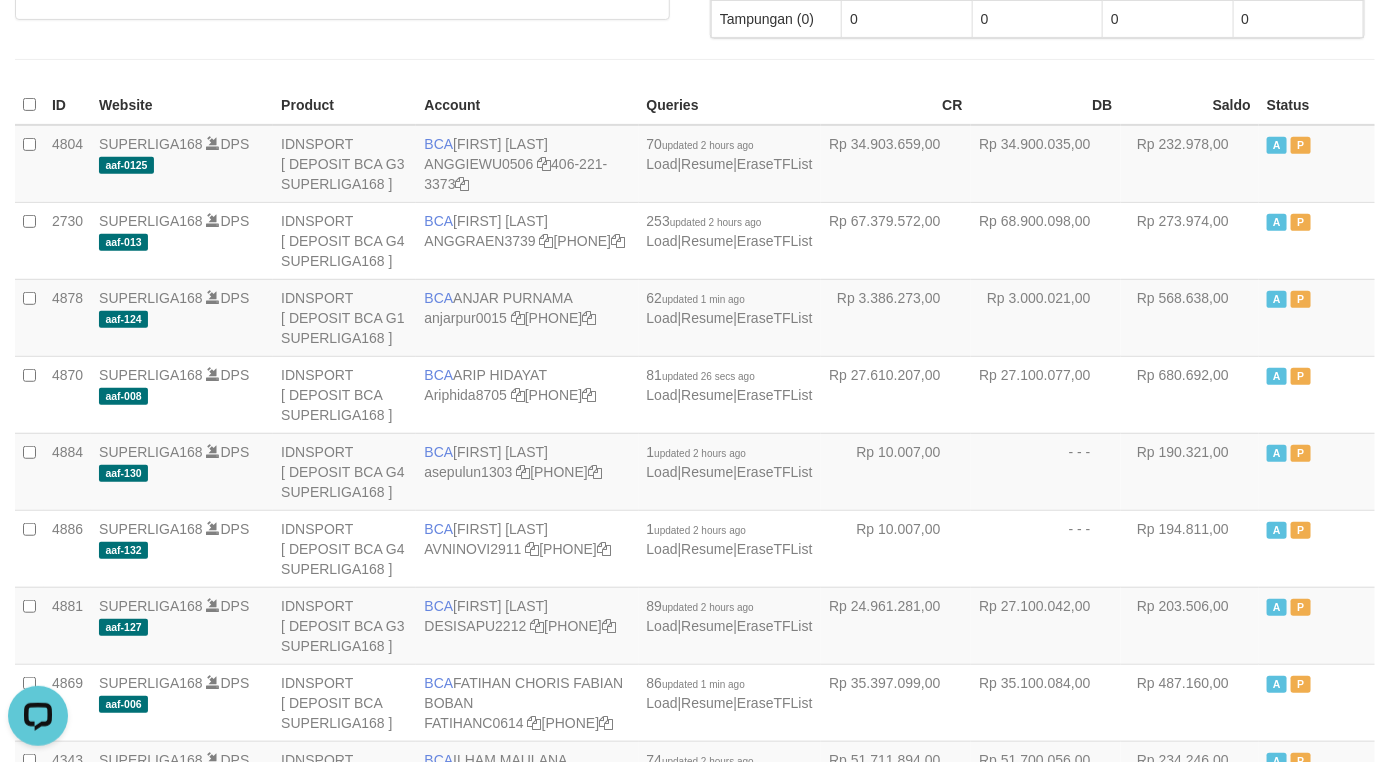 click on "CR" at bounding box center [896, 105] 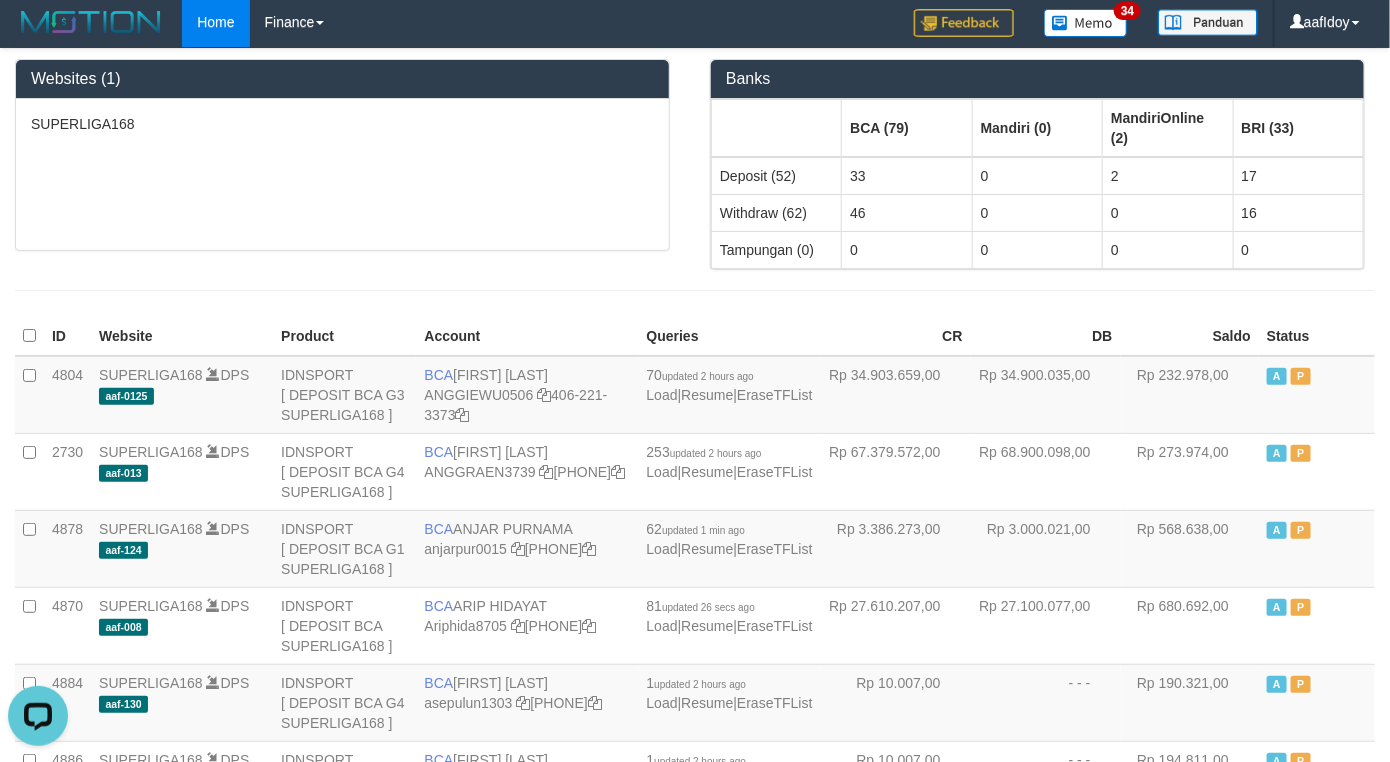 scroll, scrollTop: 0, scrollLeft: 0, axis: both 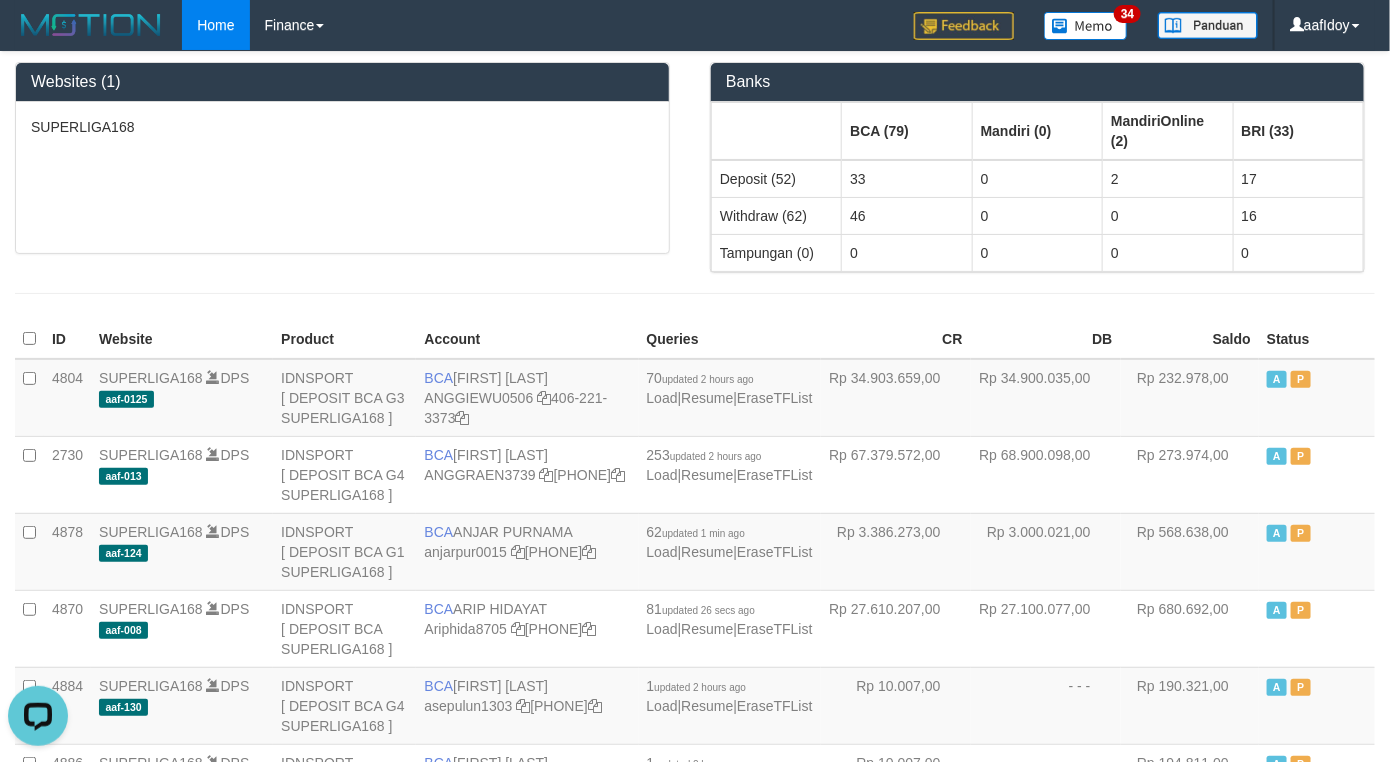 click on "Account" at bounding box center (527, 339) 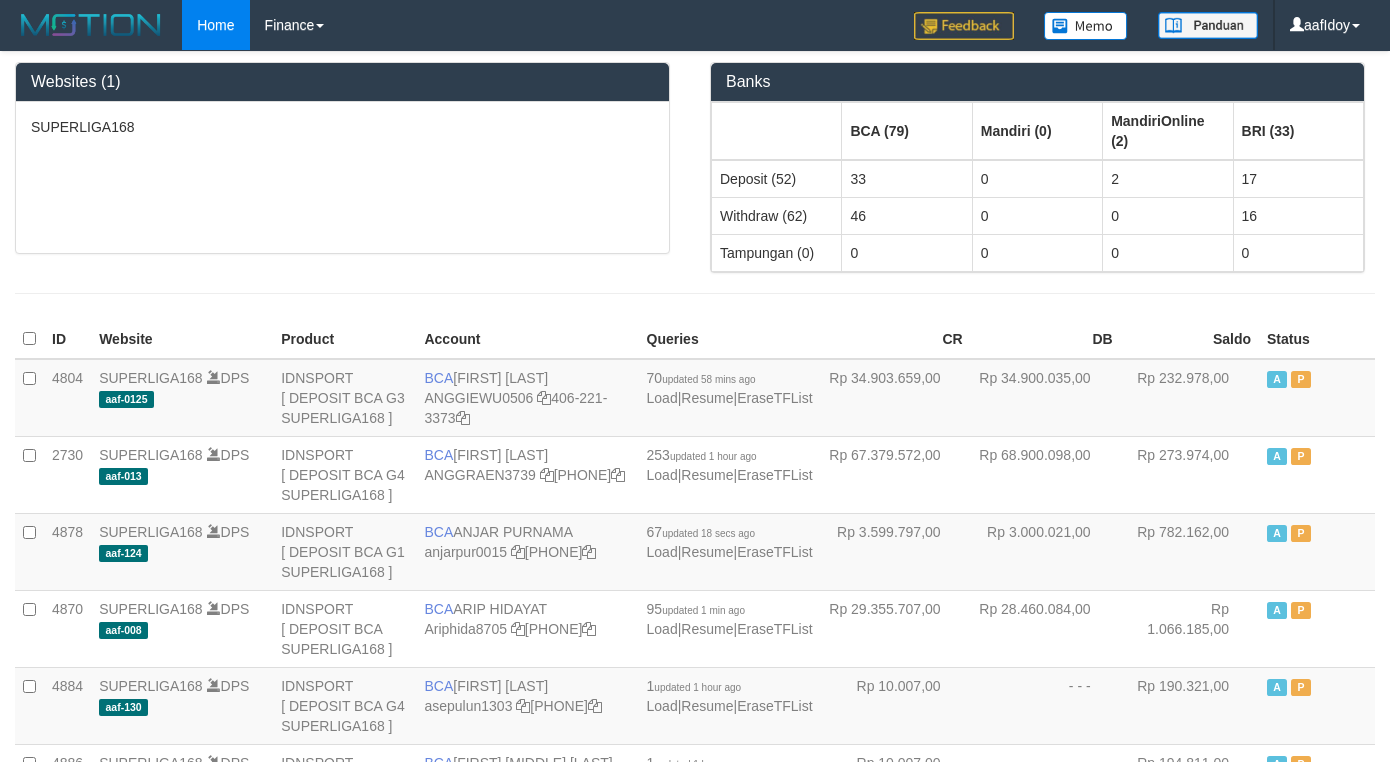 scroll, scrollTop: 0, scrollLeft: 0, axis: both 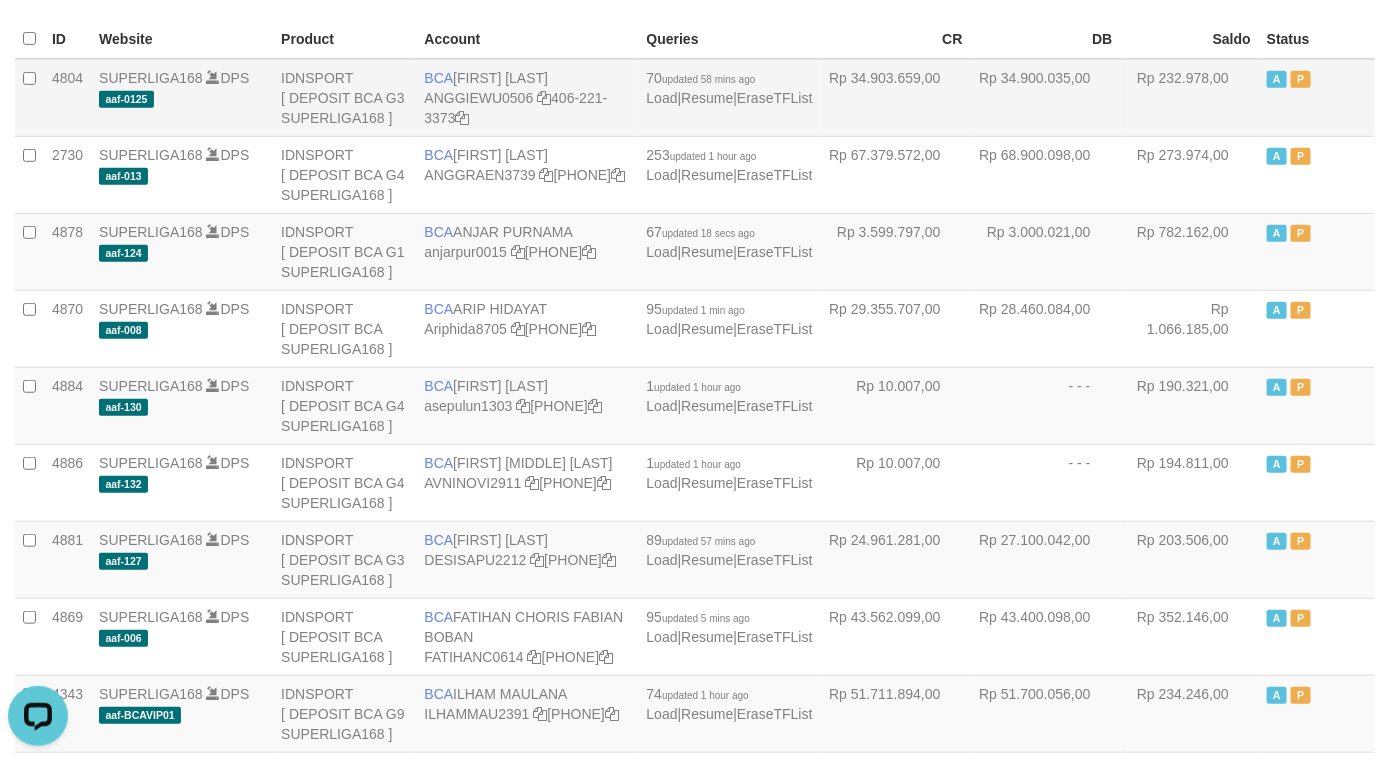 click on "Rp 34.900.035,00" at bounding box center [1046, 98] 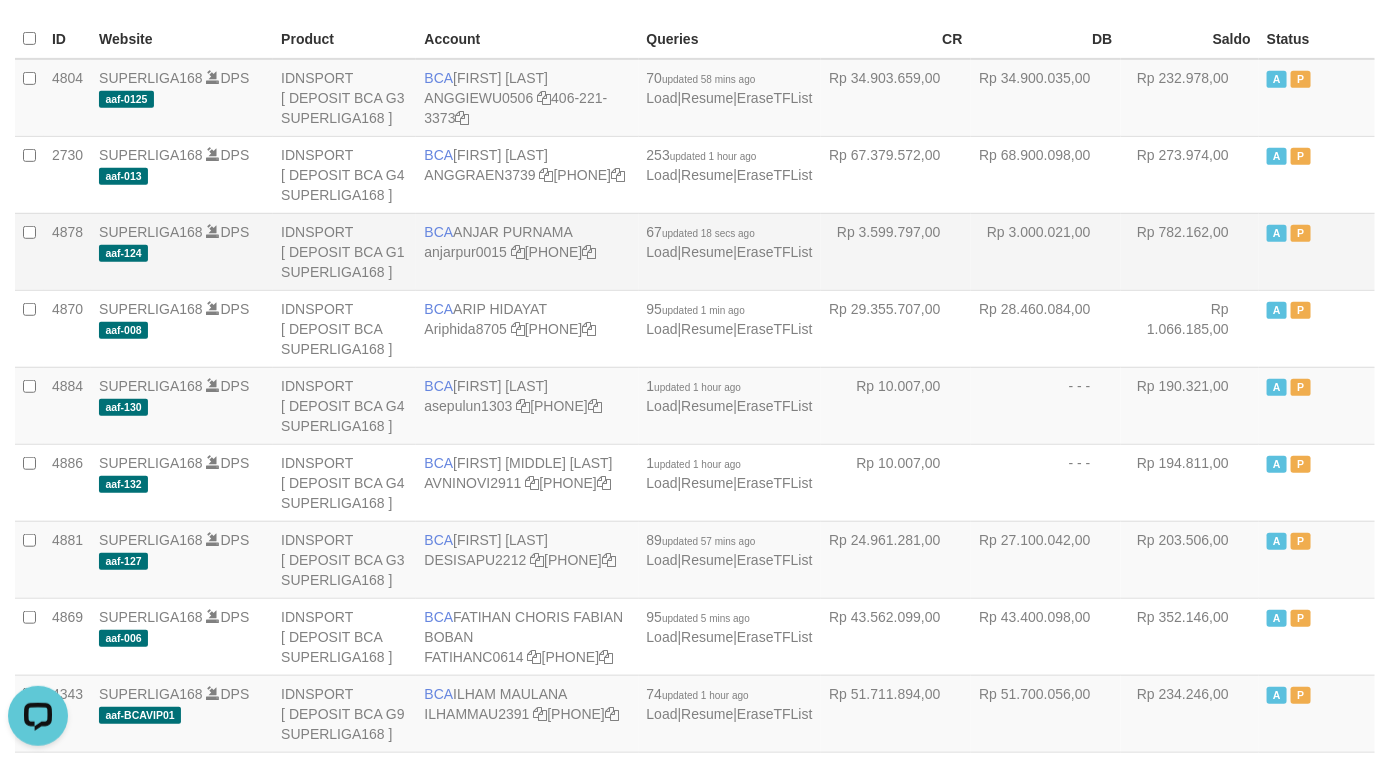 scroll, scrollTop: 4192, scrollLeft: 0, axis: vertical 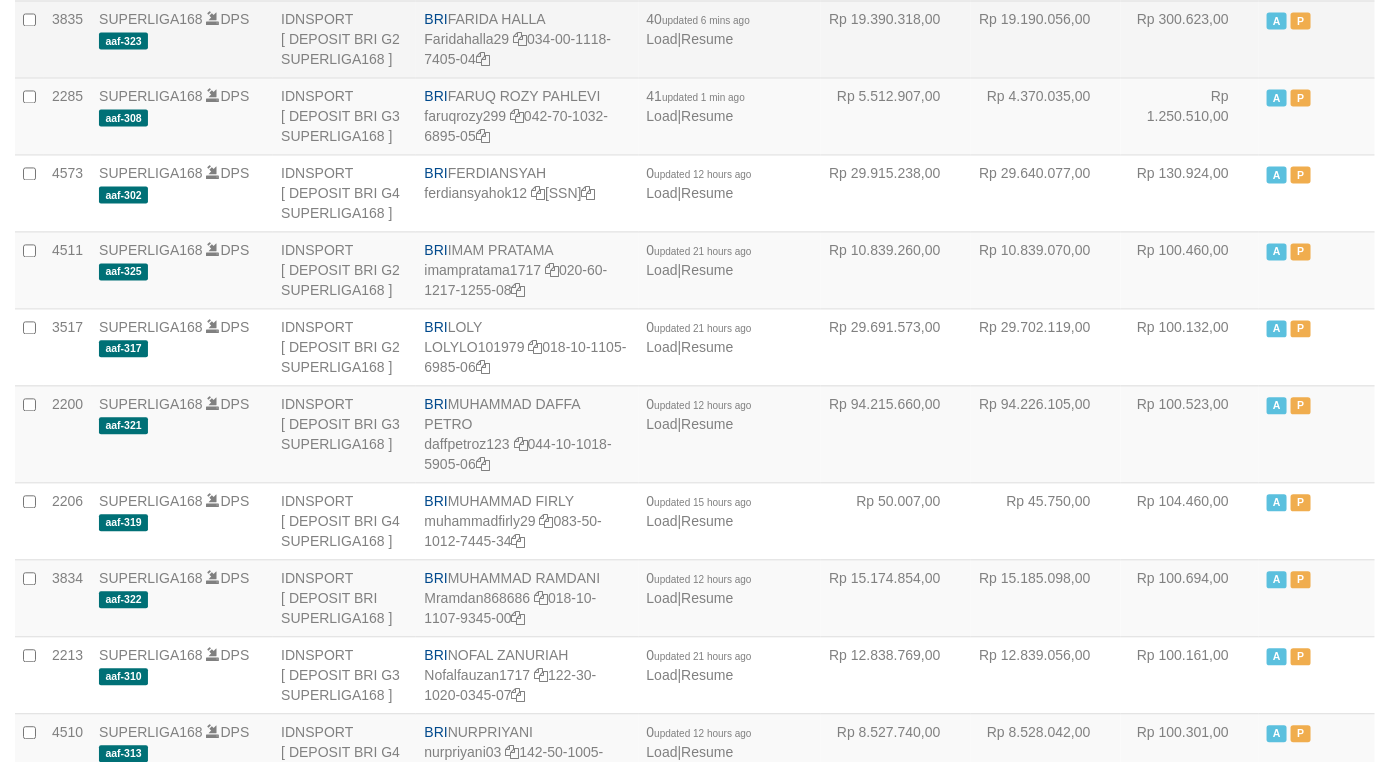 click on "Rp 19.190.056,00" at bounding box center (1046, 38) 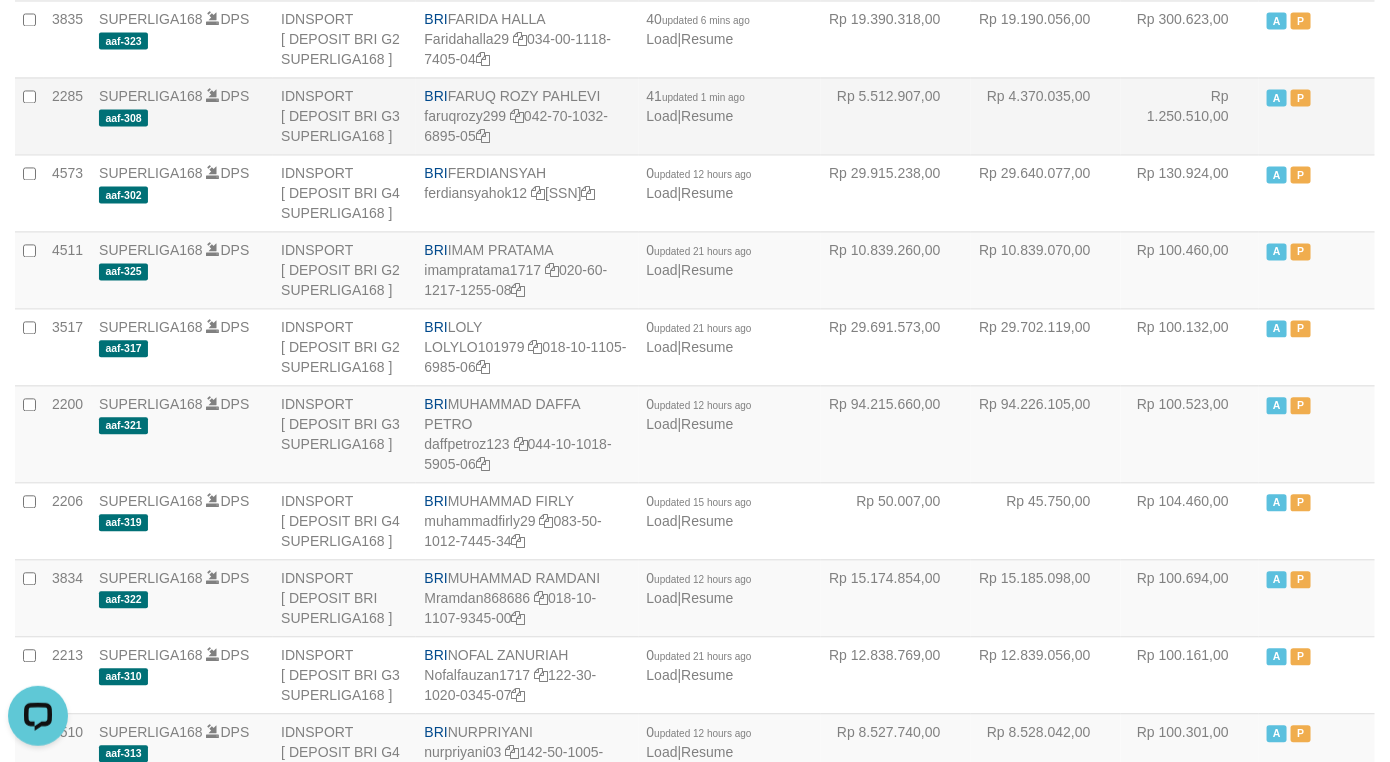 scroll, scrollTop: 0, scrollLeft: 0, axis: both 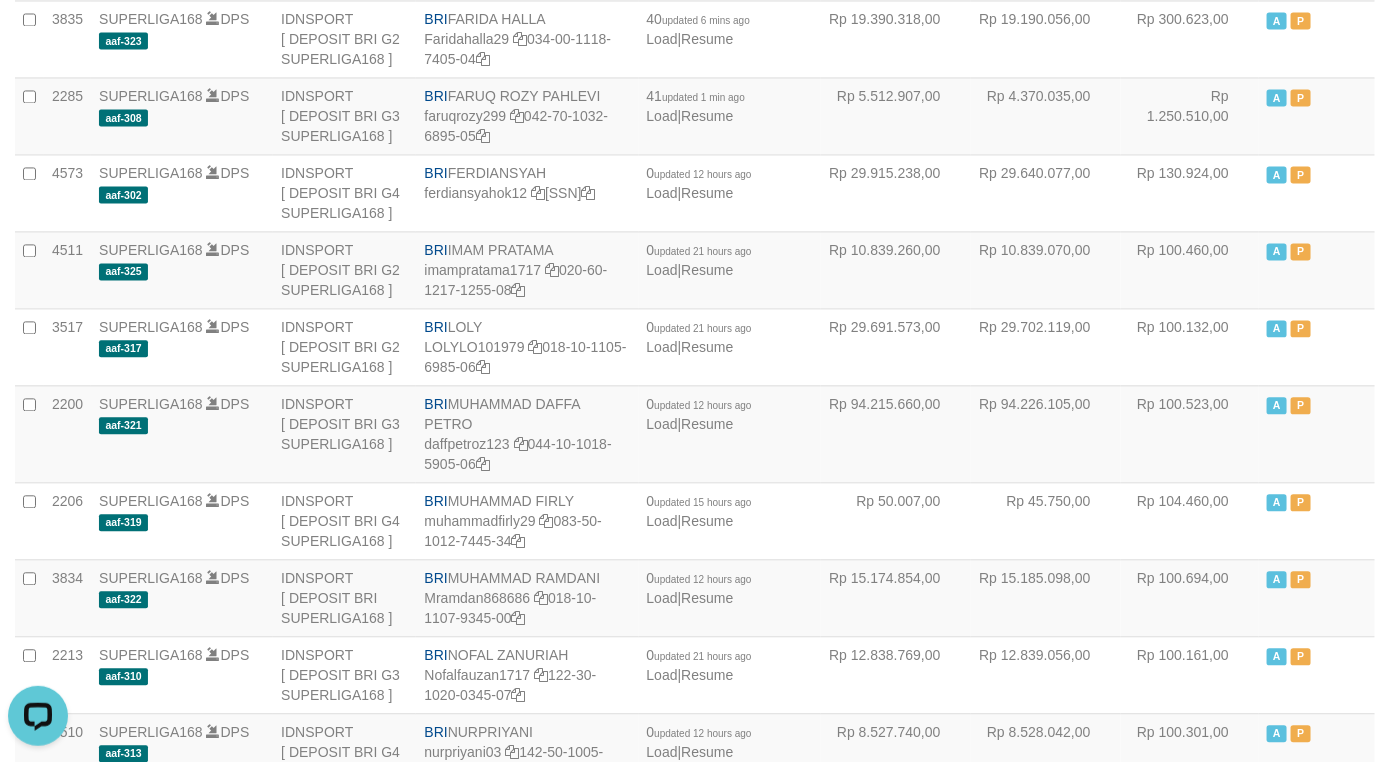 click on "- - -" at bounding box center [1046, -39] 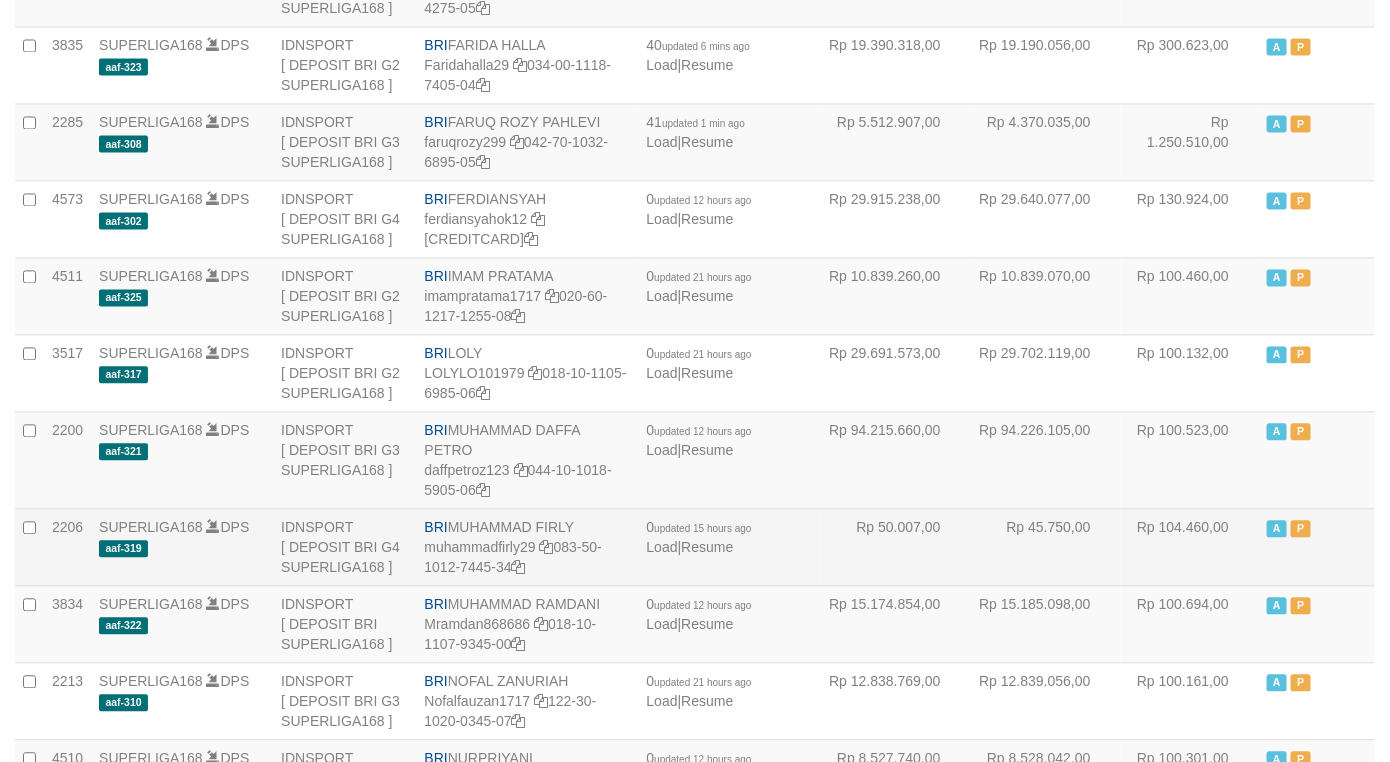 scroll, scrollTop: 4192, scrollLeft: 0, axis: vertical 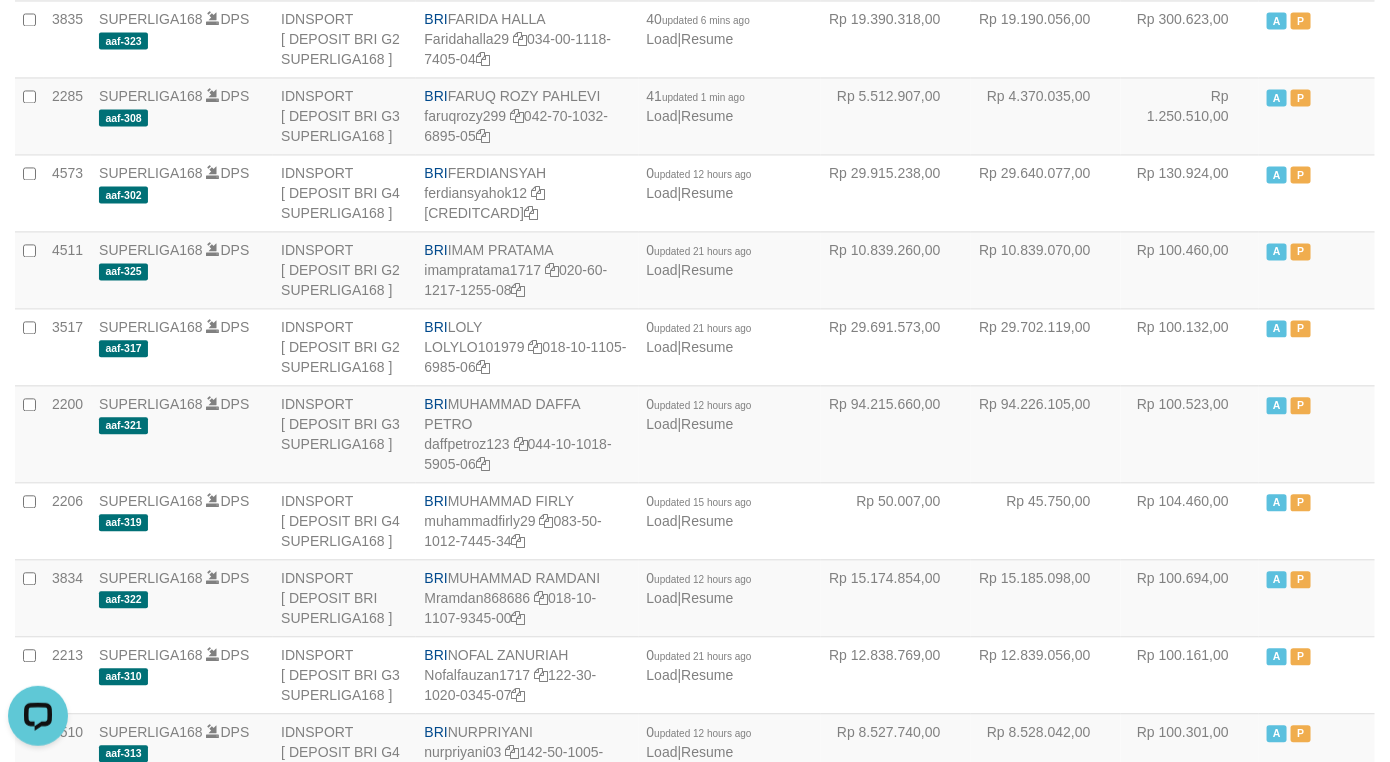 click on "- - -" at bounding box center [1046, -39] 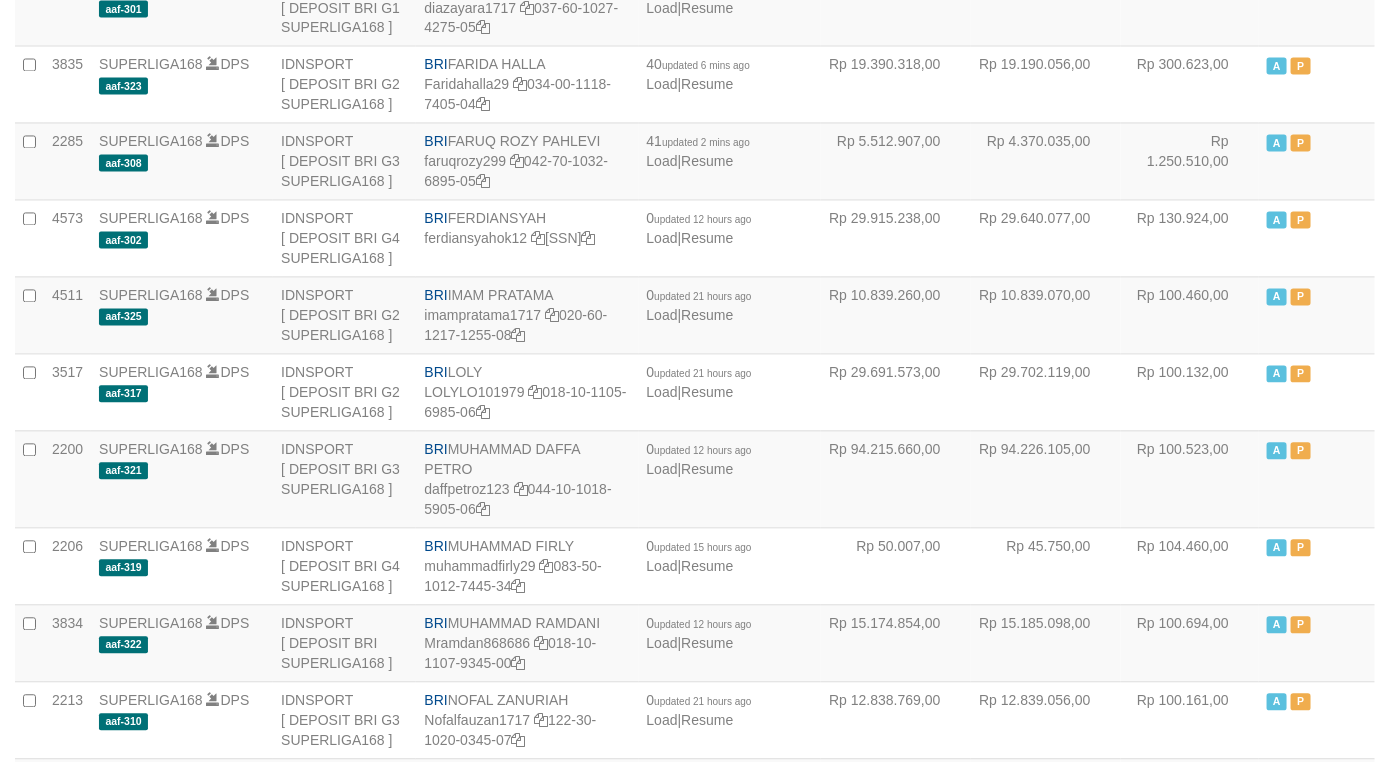 scroll, scrollTop: 4192, scrollLeft: 0, axis: vertical 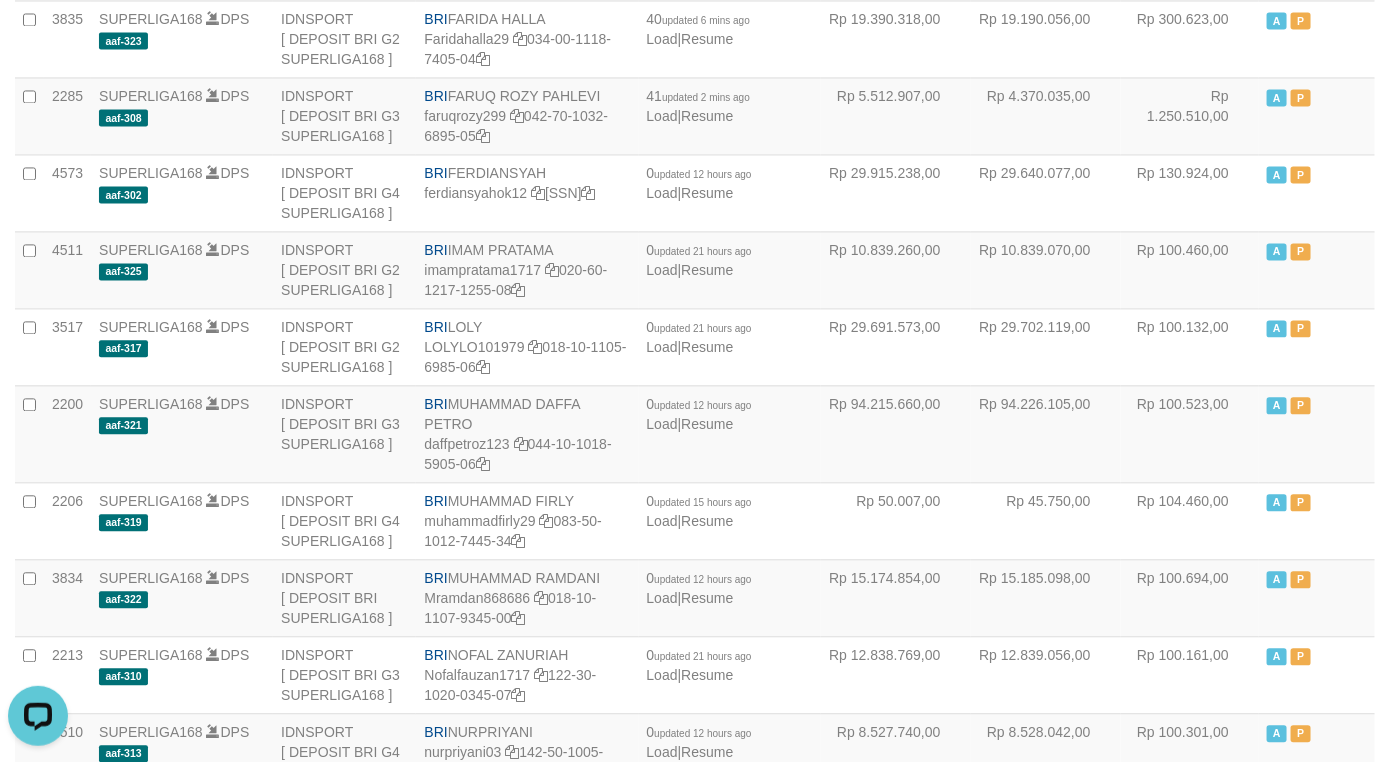 click on "- - -" at bounding box center (1046, -39) 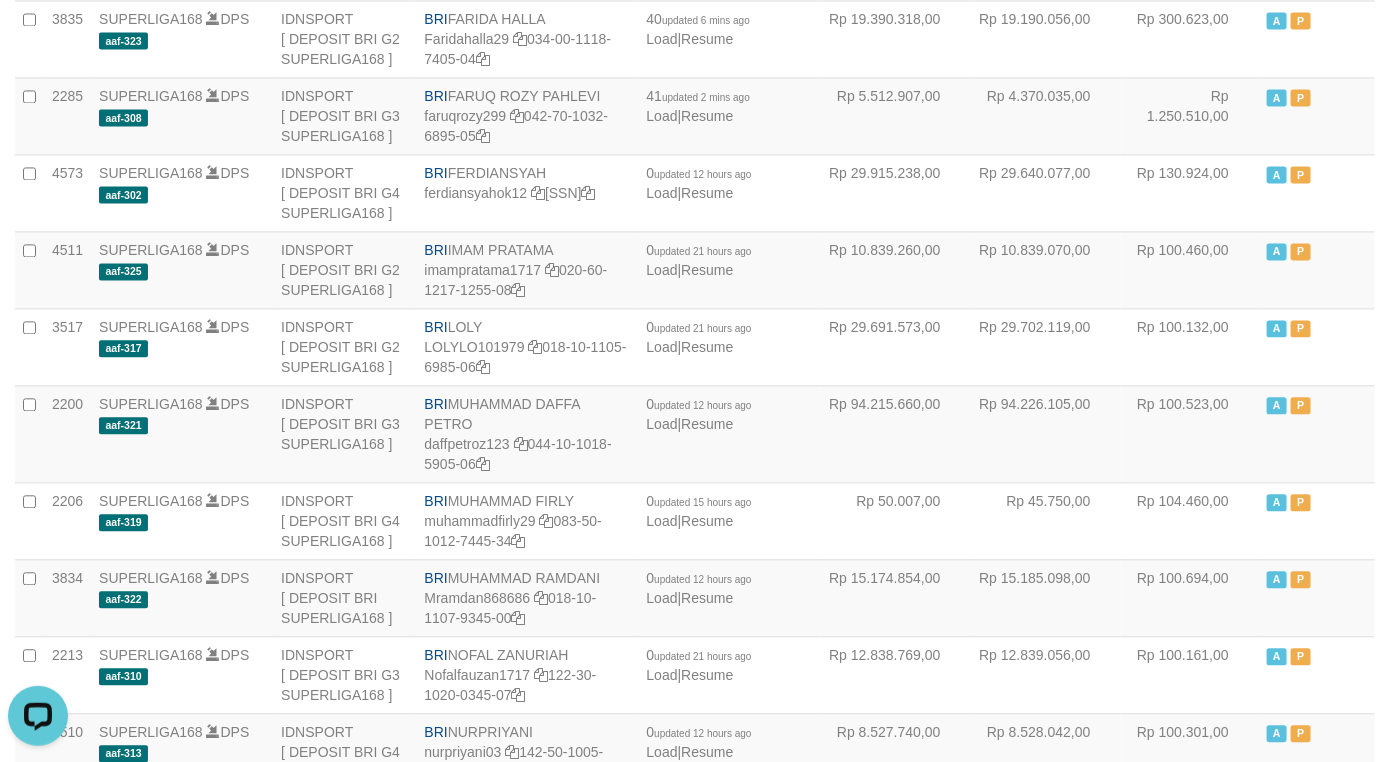 click on "- - -" at bounding box center (1046, -116) 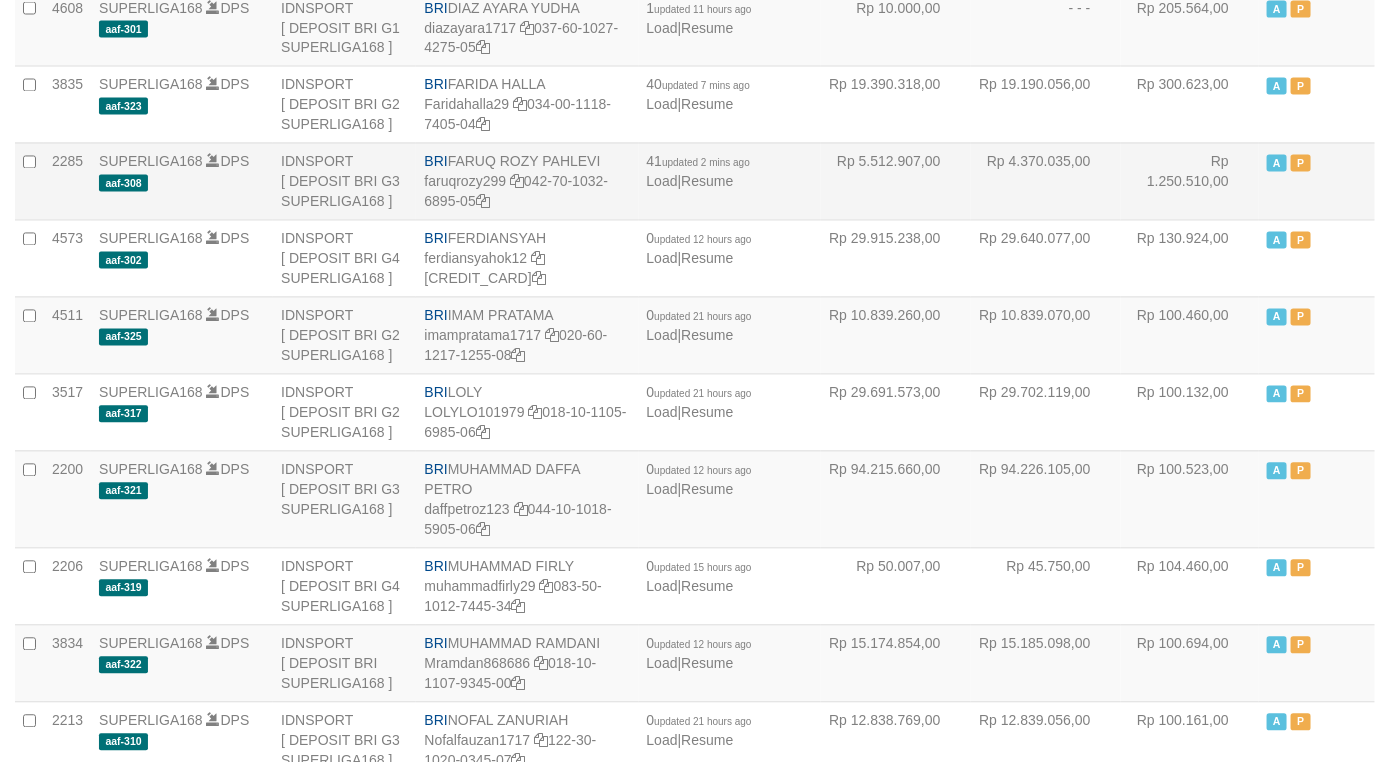 scroll, scrollTop: 4192, scrollLeft: 0, axis: vertical 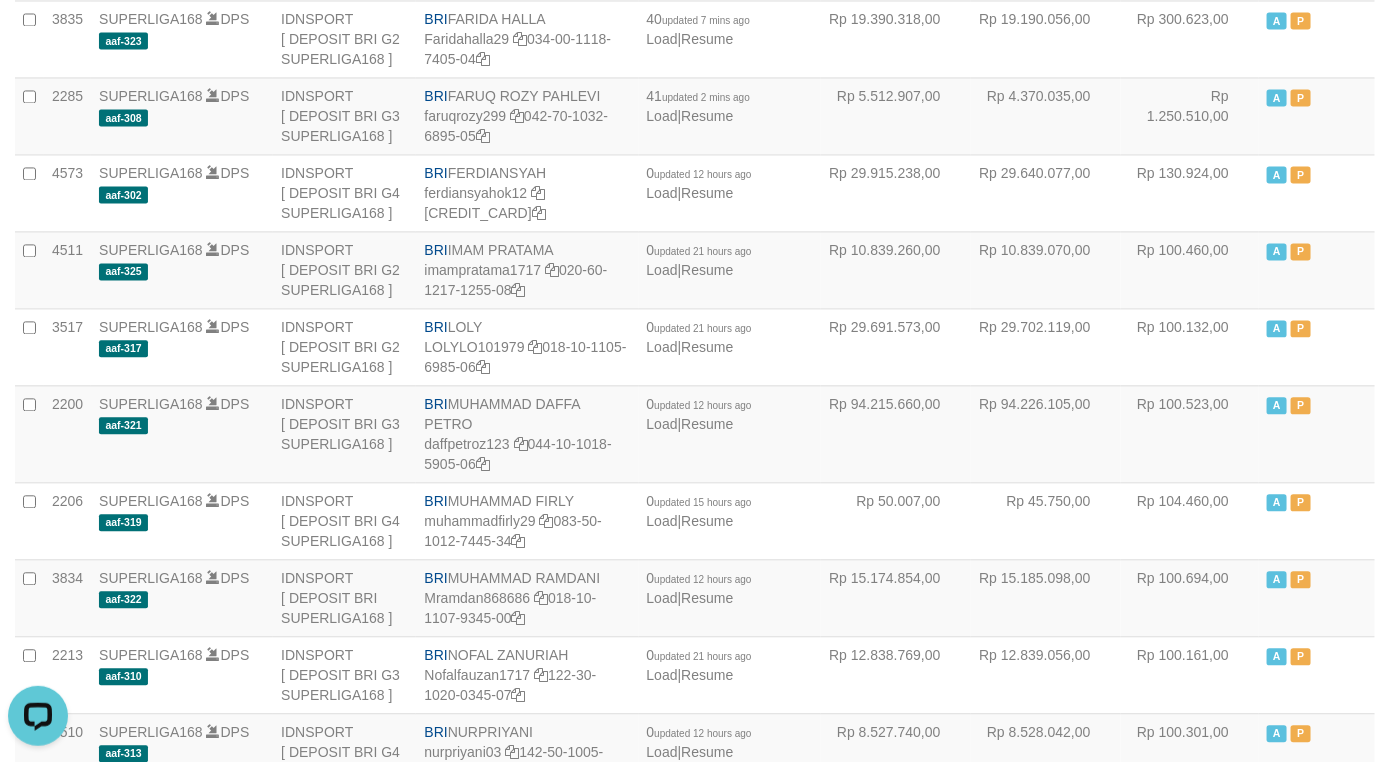 click on "- - -" at bounding box center (1046, -116) 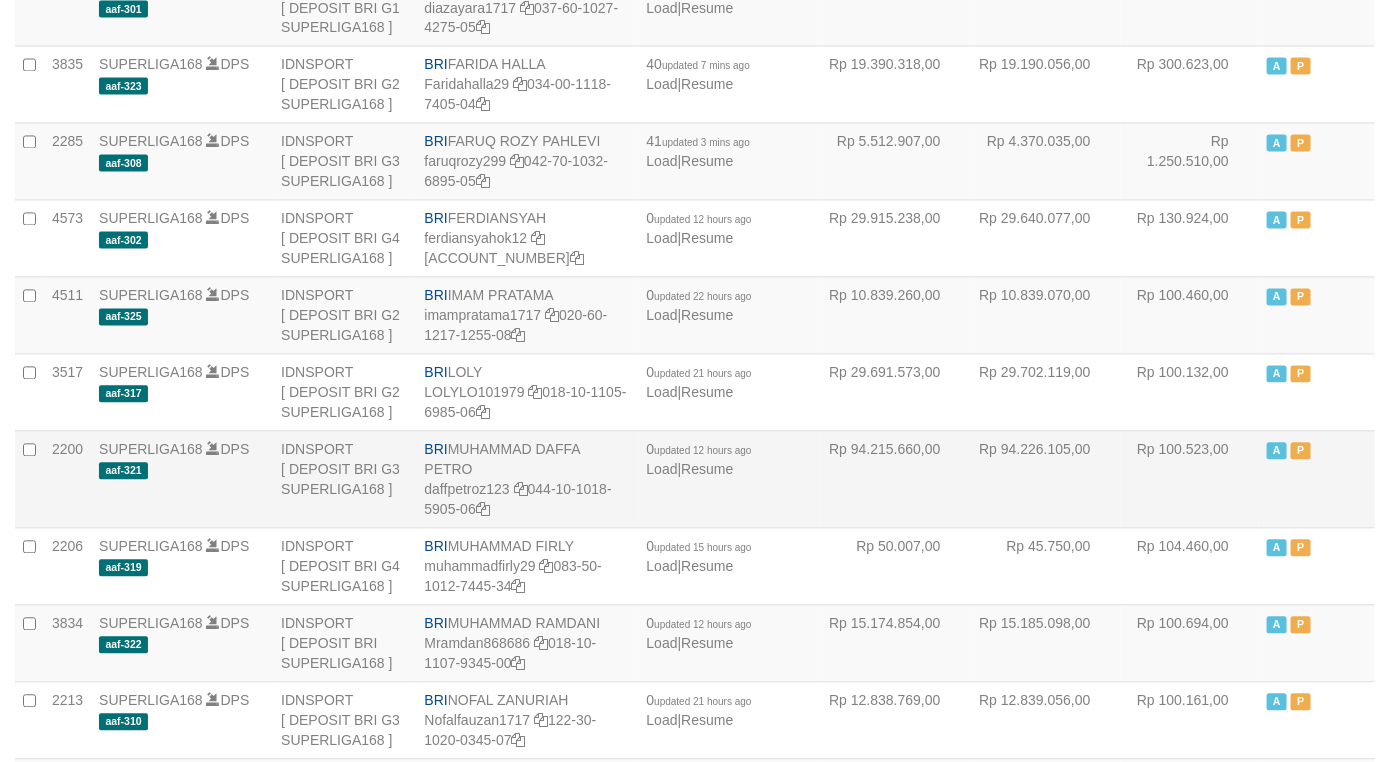 scroll, scrollTop: 4192, scrollLeft: 0, axis: vertical 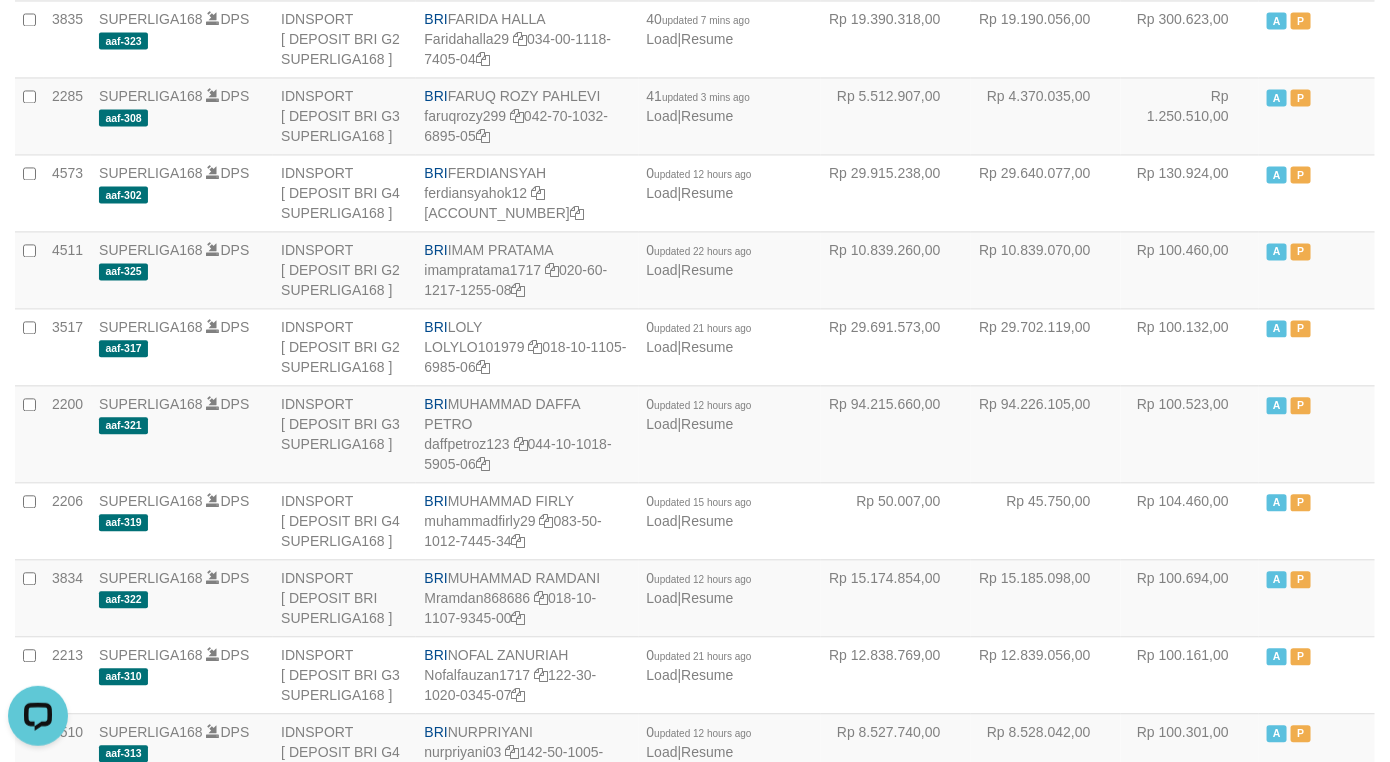 click on "- - -" at bounding box center [1046, -39] 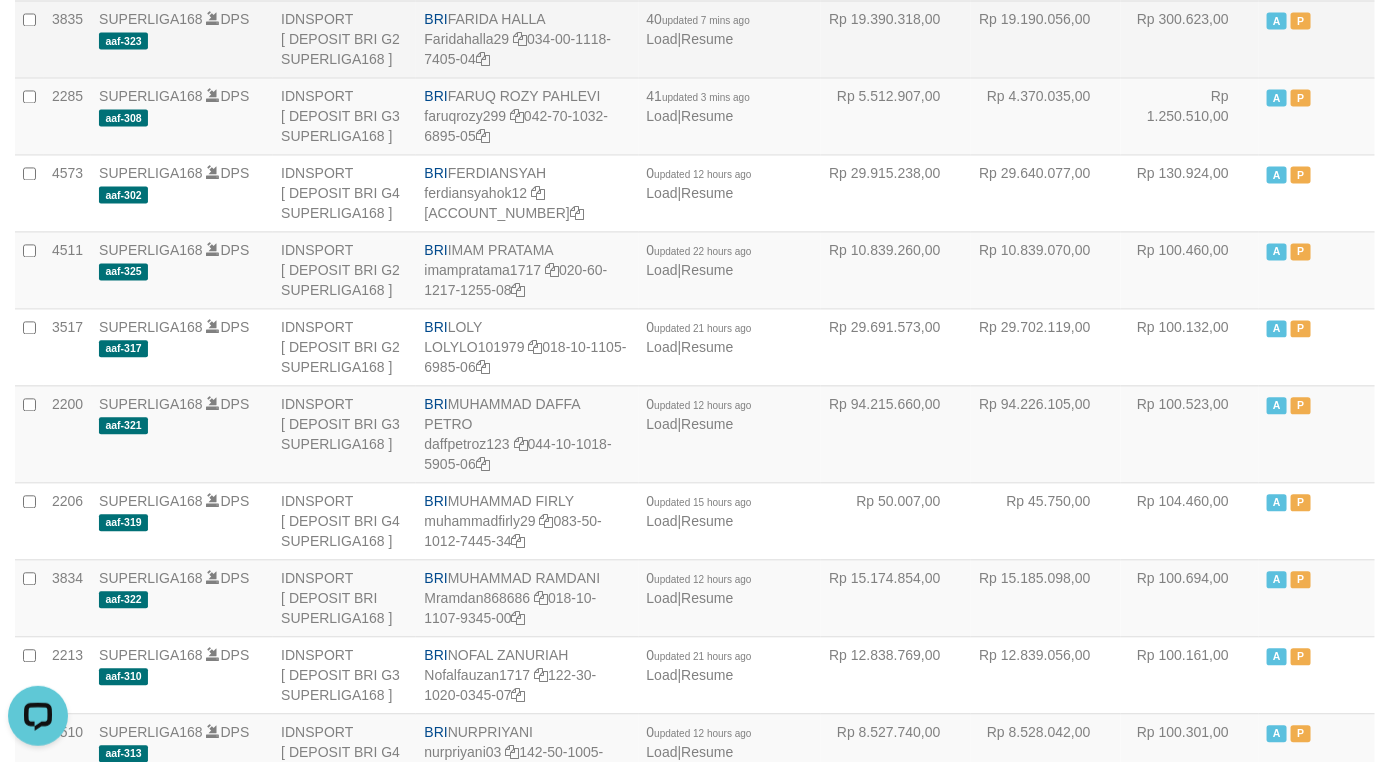 click on "BRI
FARIDA HALLA
Faridahalla29
034-00-1118-7405-04" at bounding box center [527, 38] 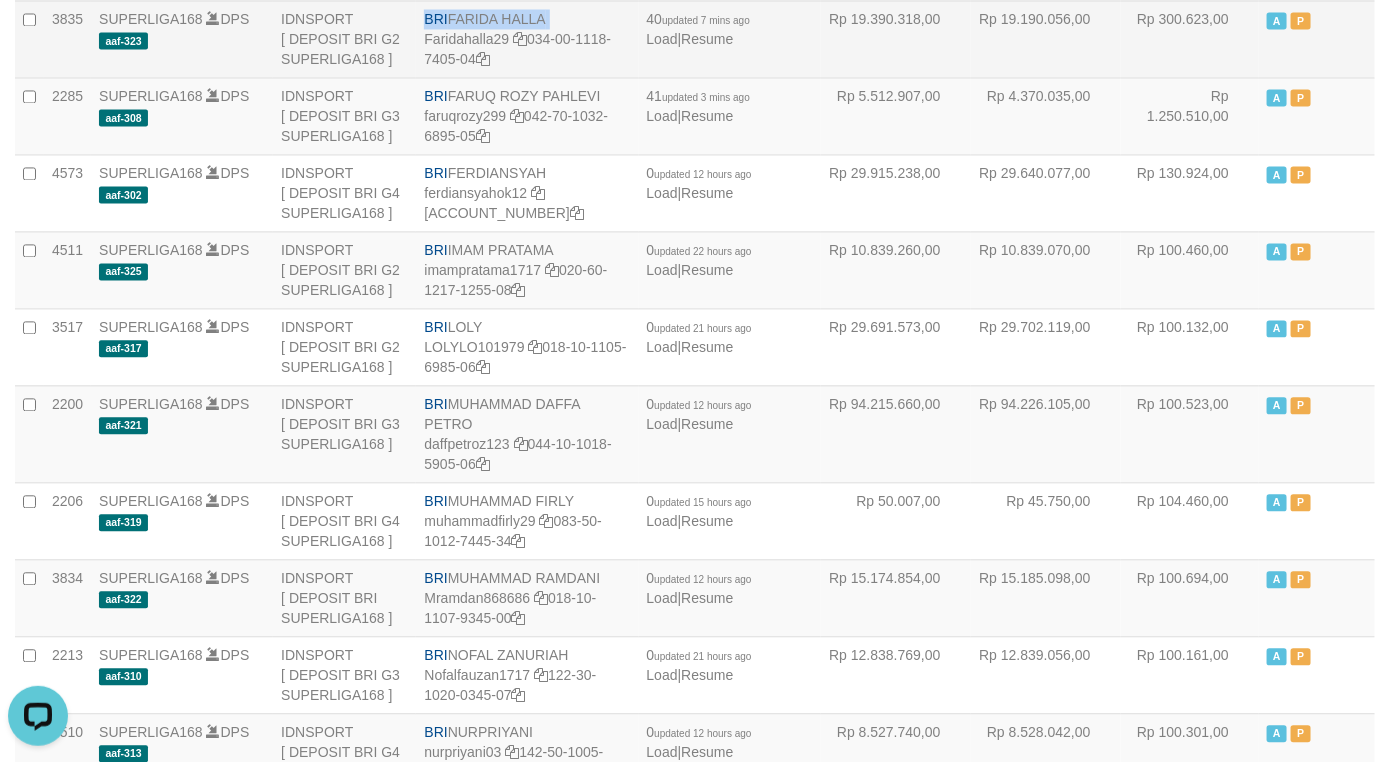 click on "BRI
FARIDA HALLA
Faridahalla29
034-00-1118-7405-04" at bounding box center (527, 38) 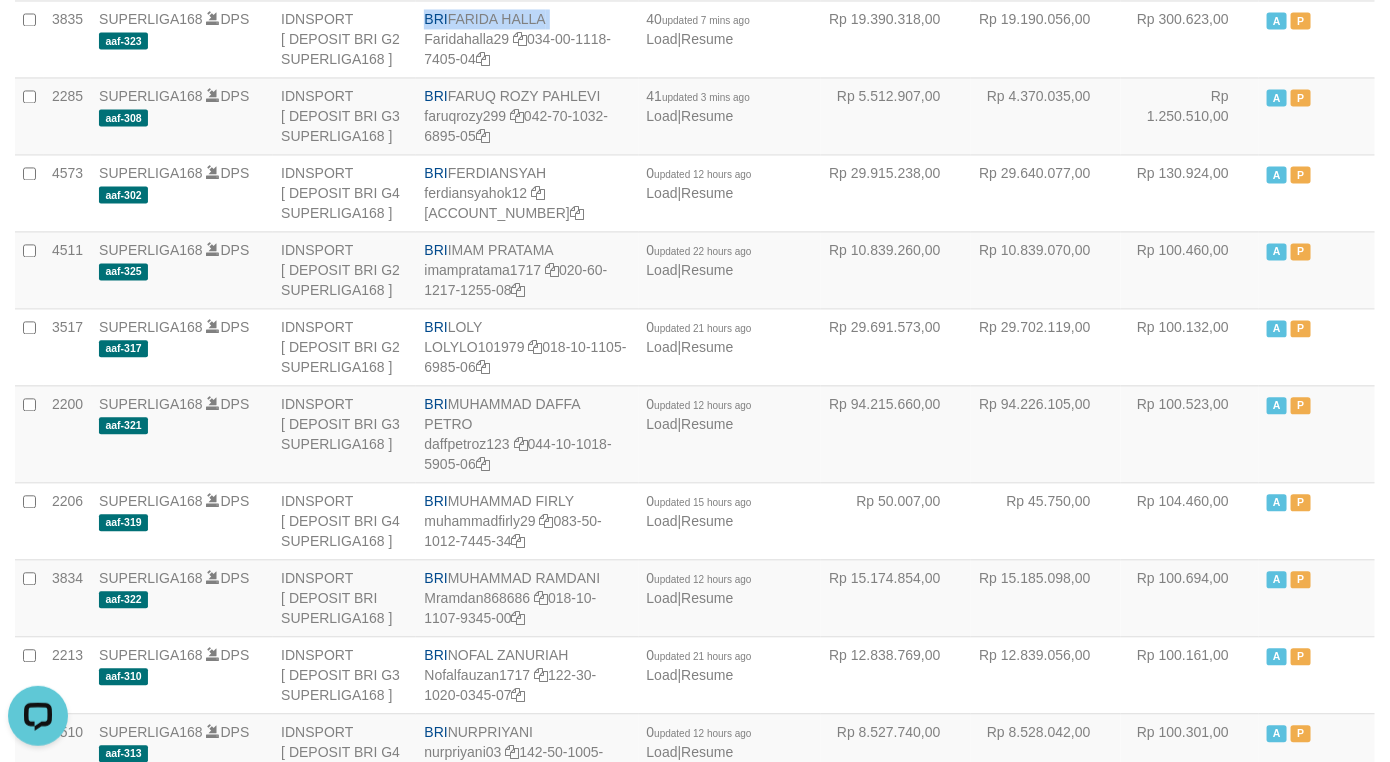 copy on "BRI
FARIDA HALLA" 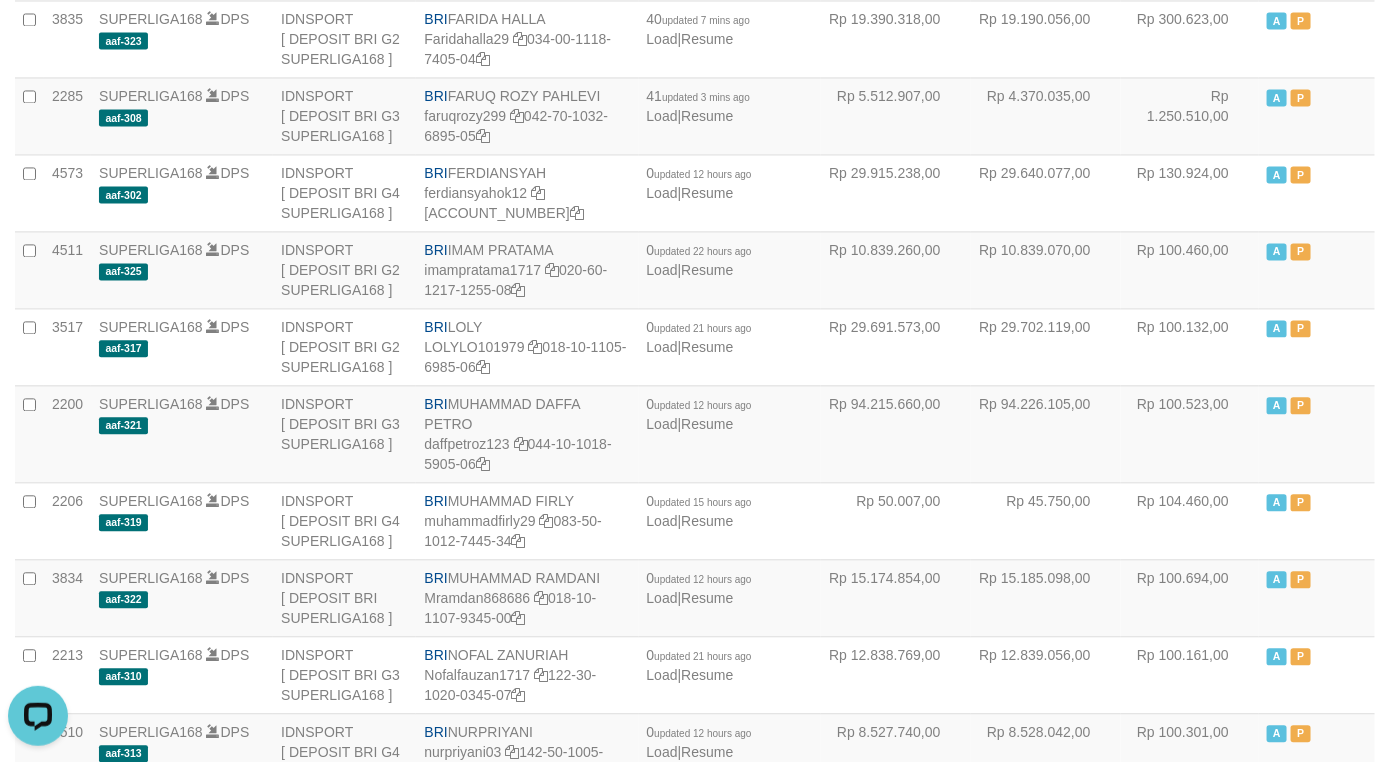 click on "- - -" at bounding box center [1046, -116] 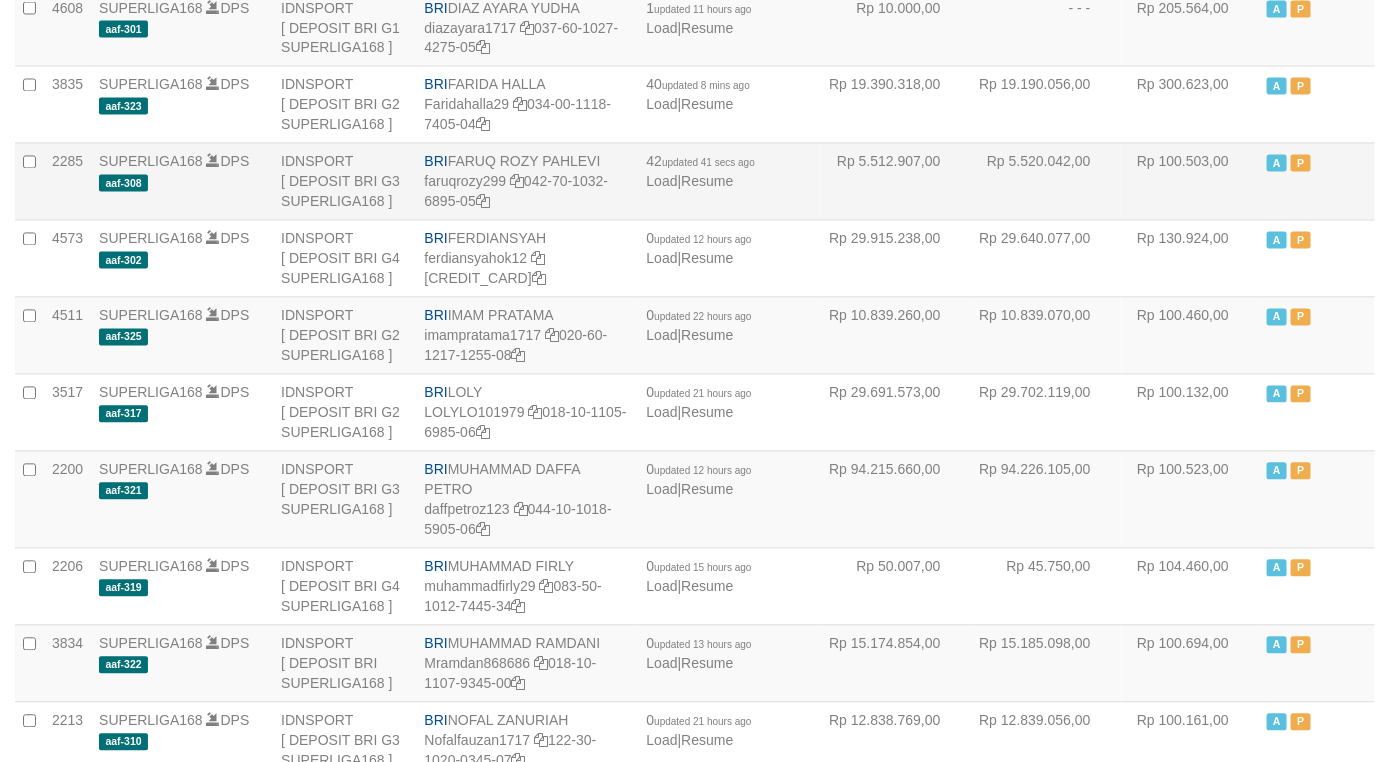 scroll, scrollTop: 4192, scrollLeft: 0, axis: vertical 